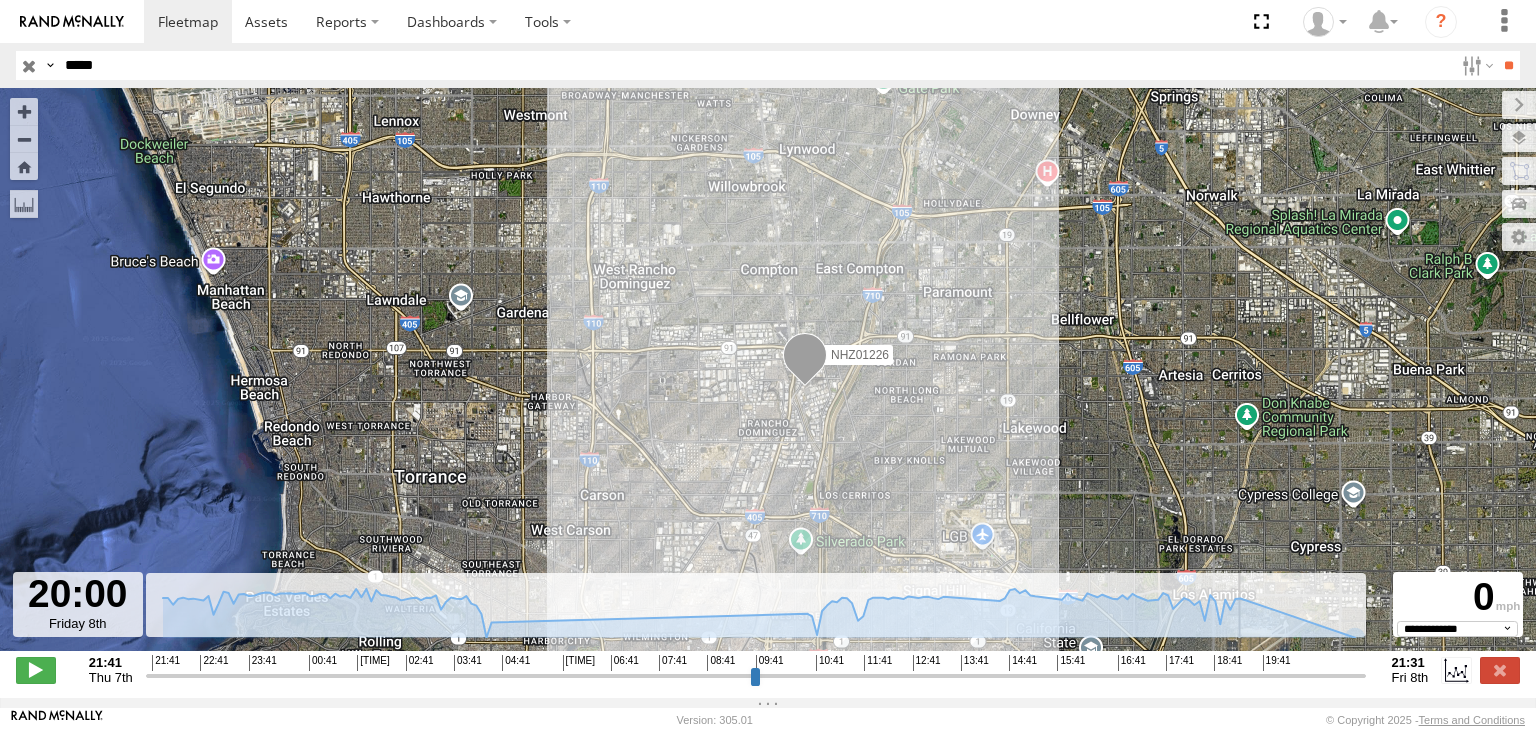select on "**********" 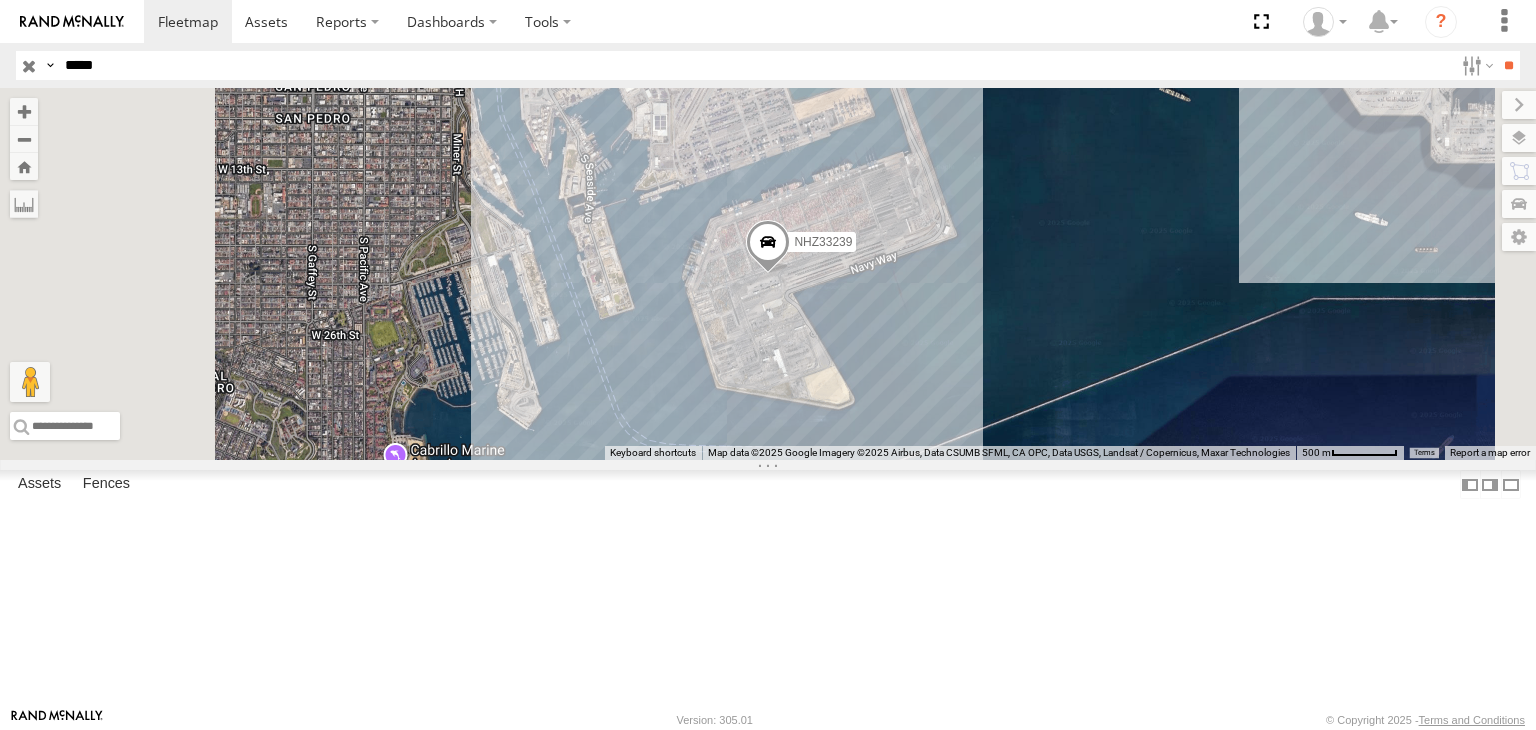 click on "*****" at bounding box center [755, 65] 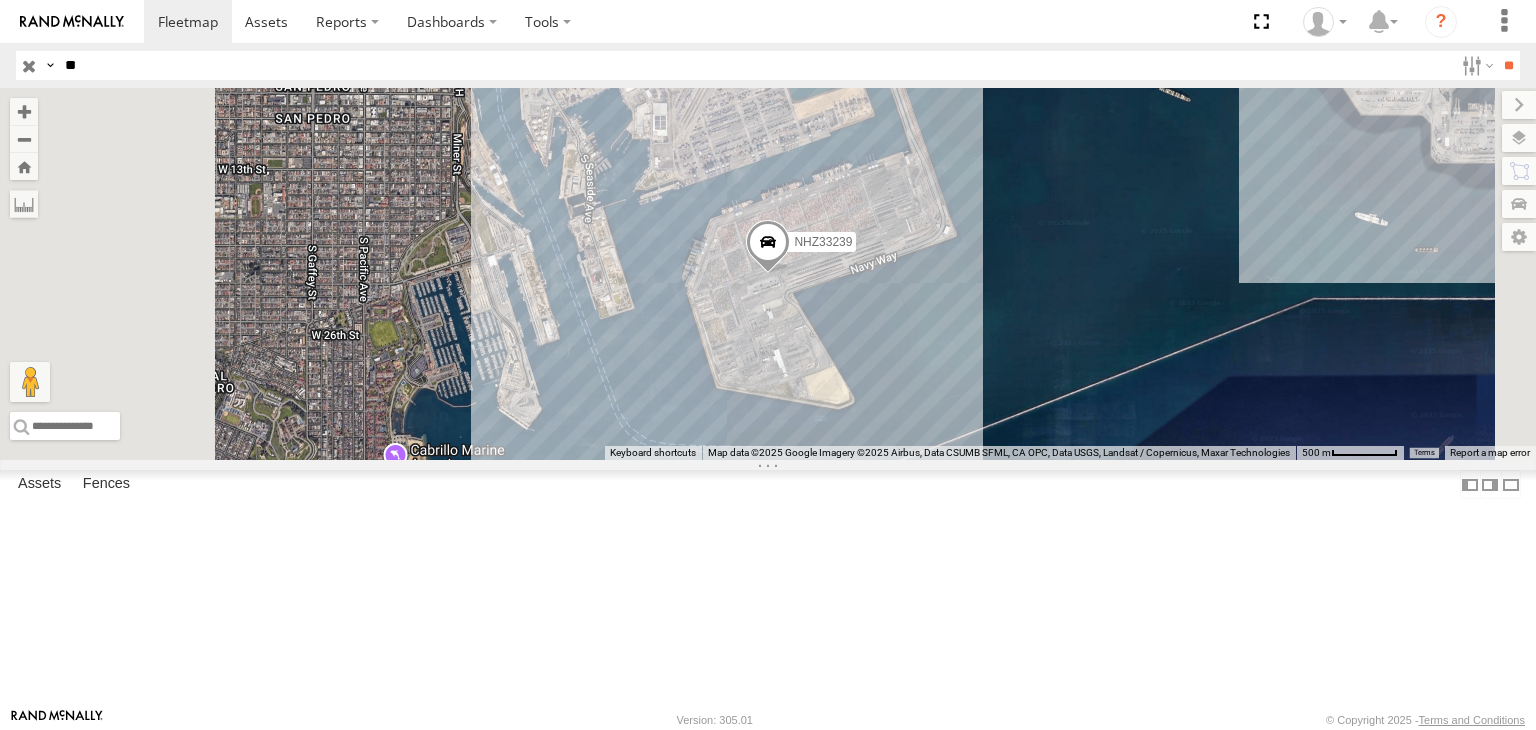 type on "*" 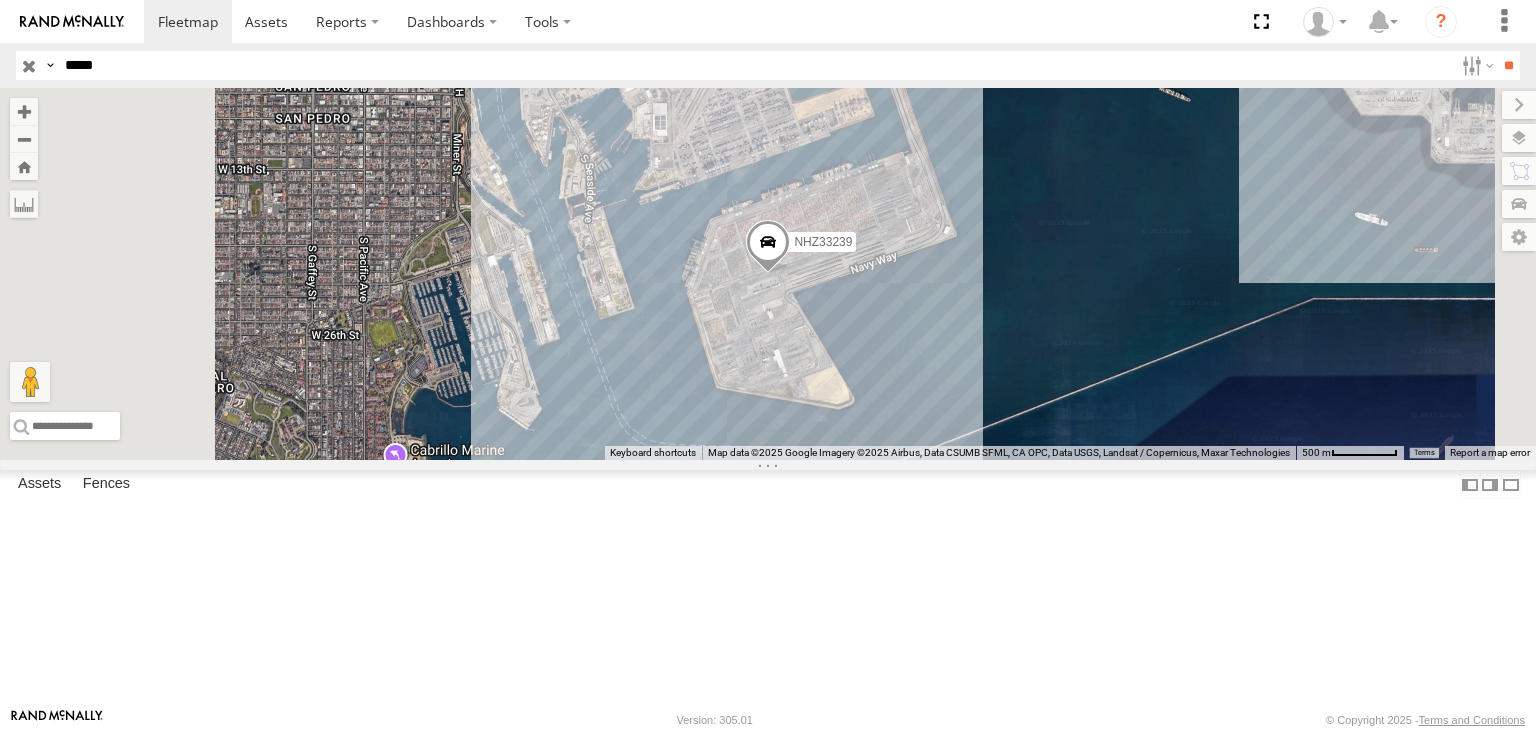 type on "*****" 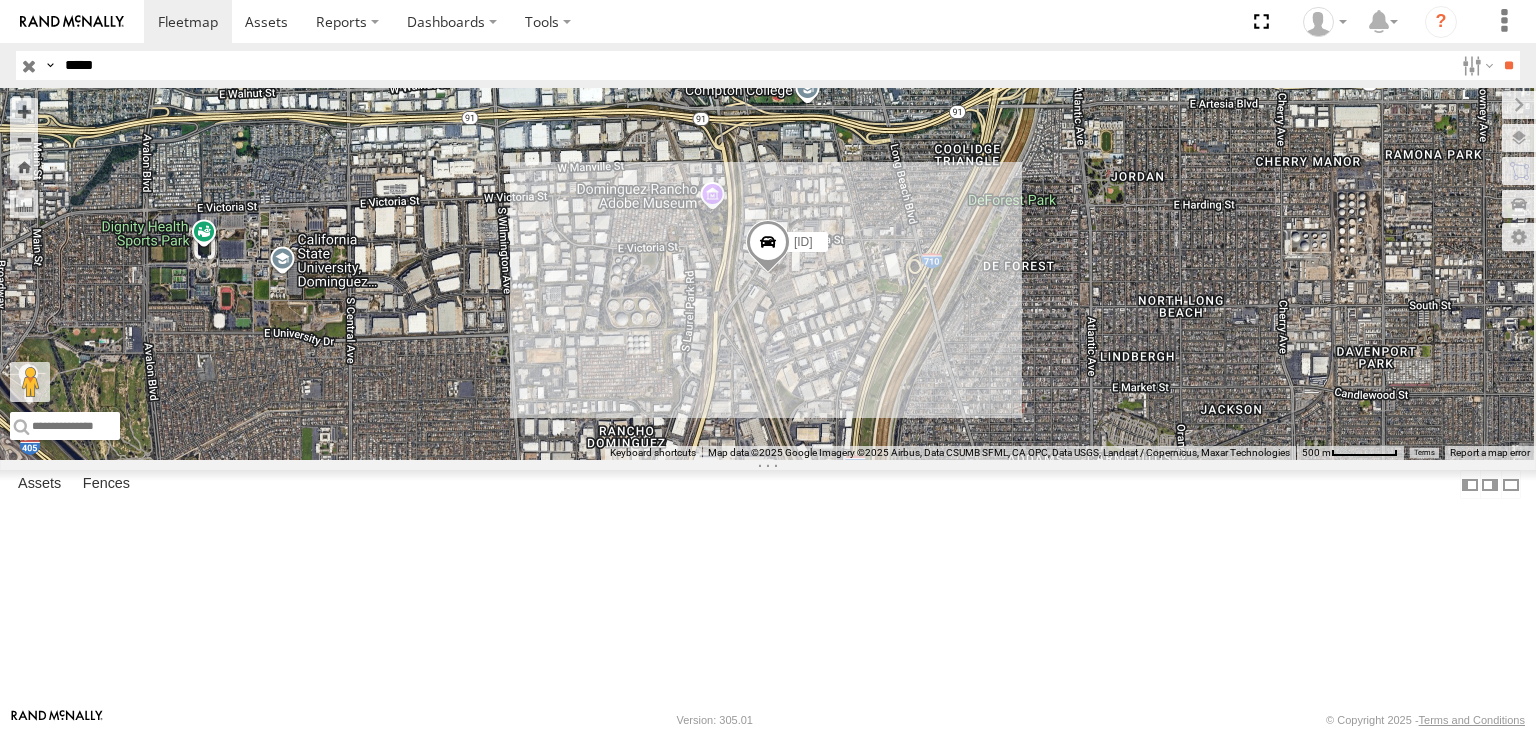 click at bounding box center (0, 0) 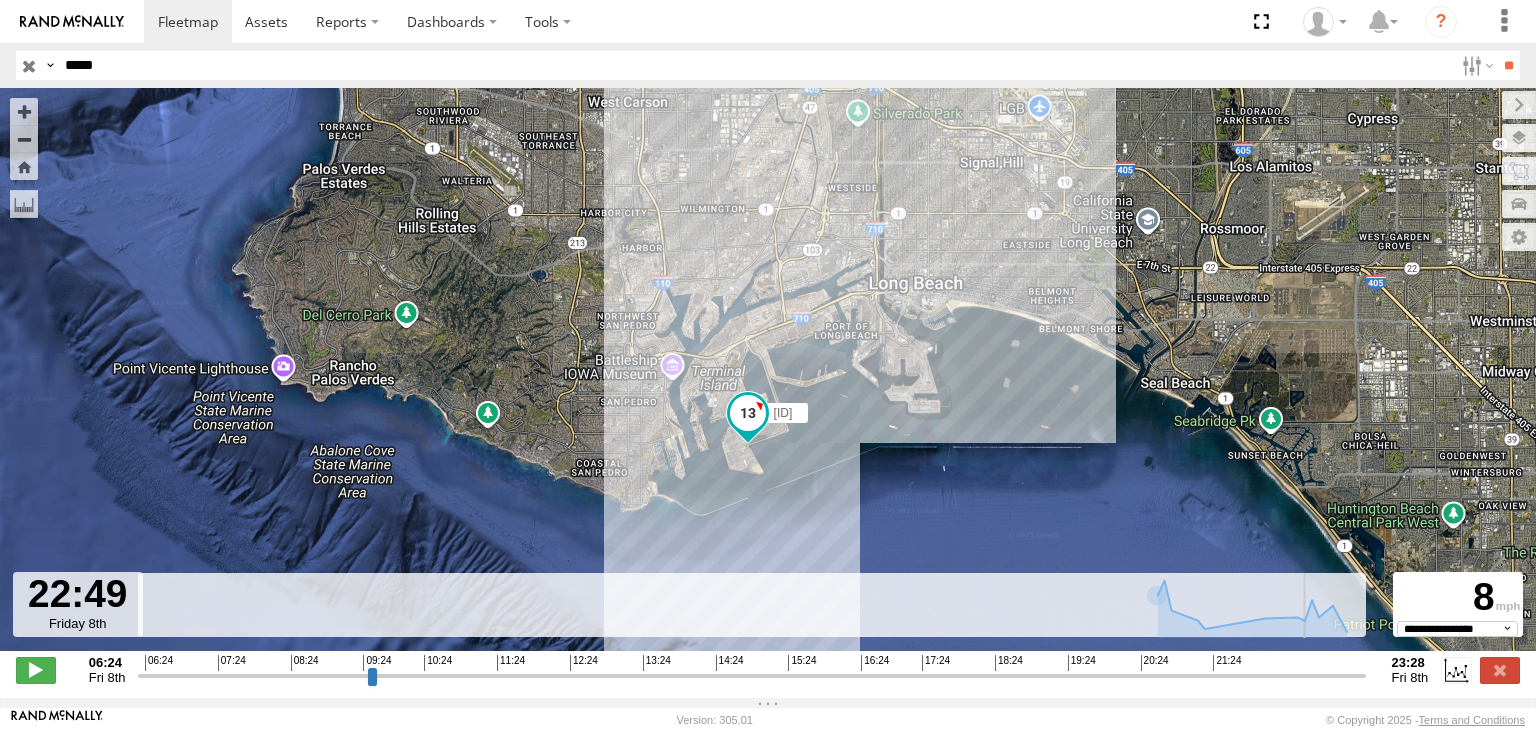 drag, startPoint x: 265, startPoint y: 677, endPoint x: 1315, endPoint y: 667, distance: 1050.0476 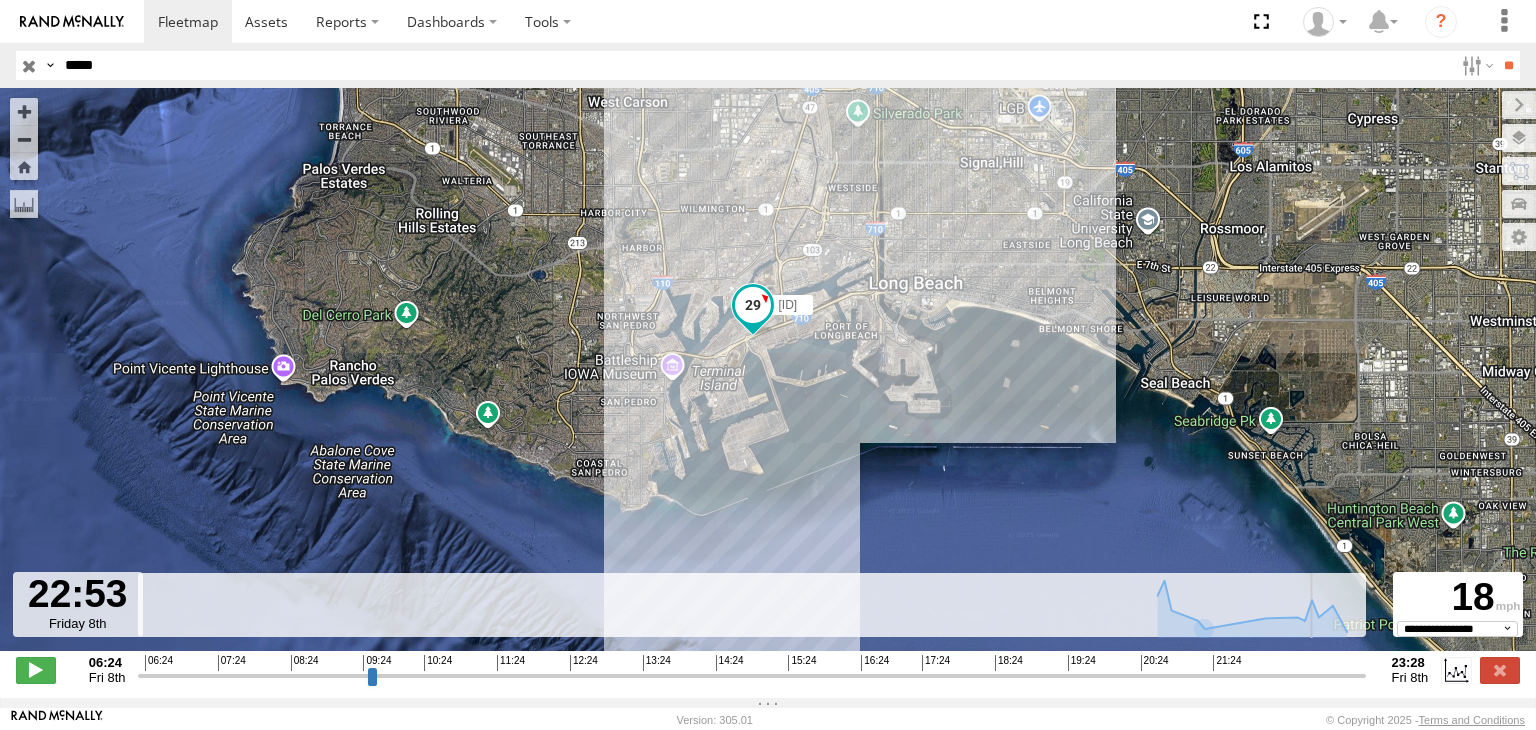 drag, startPoint x: 1310, startPoint y: 689, endPoint x: 898, endPoint y: 489, distance: 457.97818 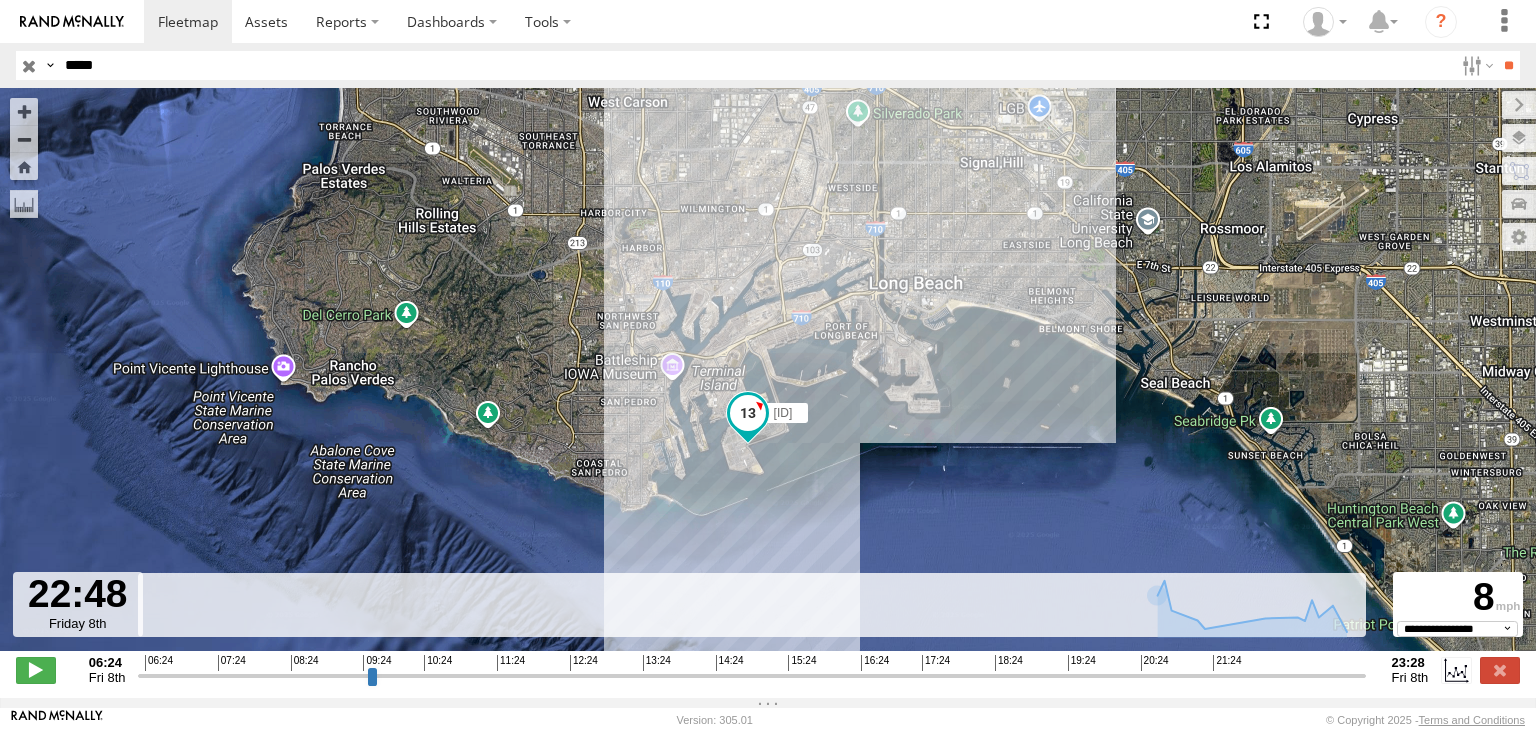 click on "*****" at bounding box center [755, 65] 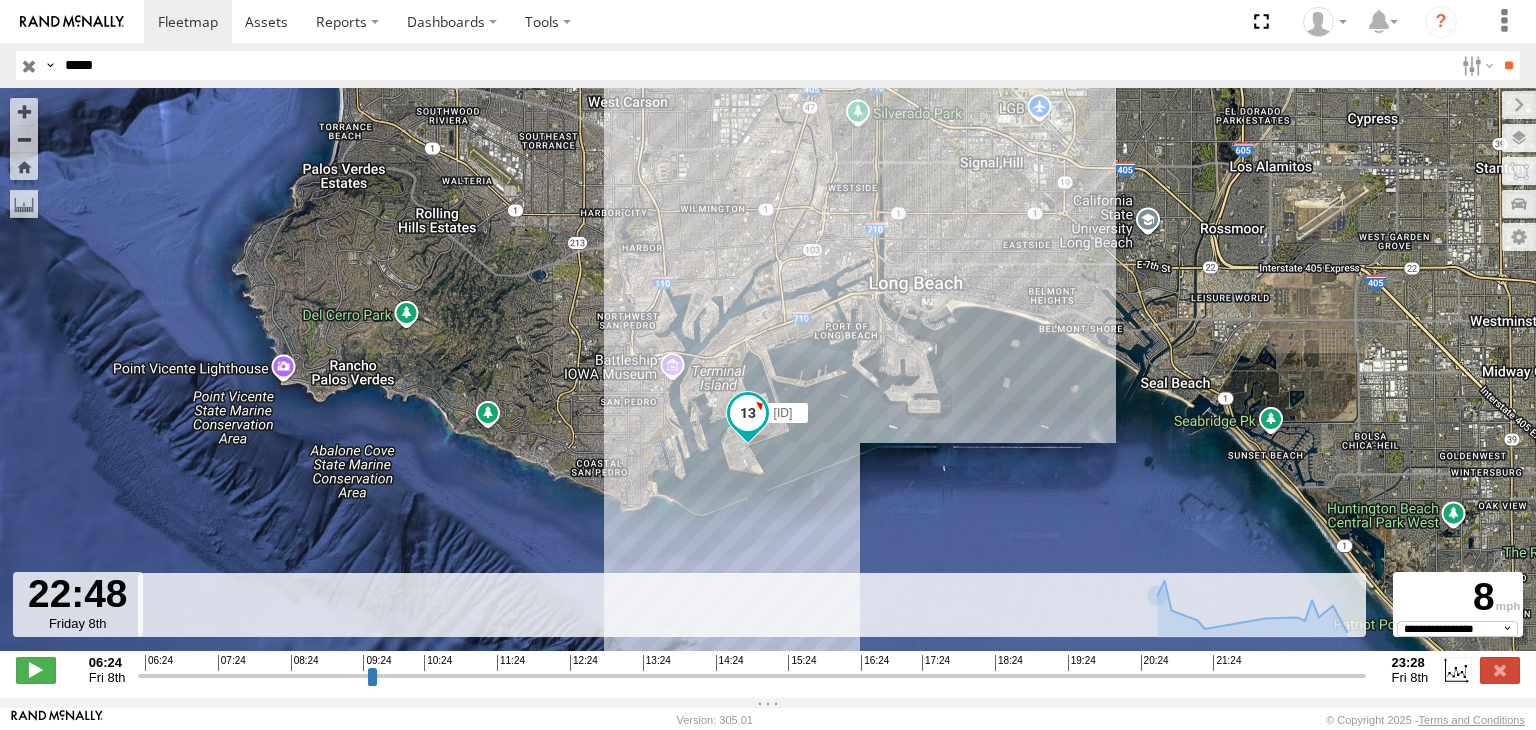 type on "*****" 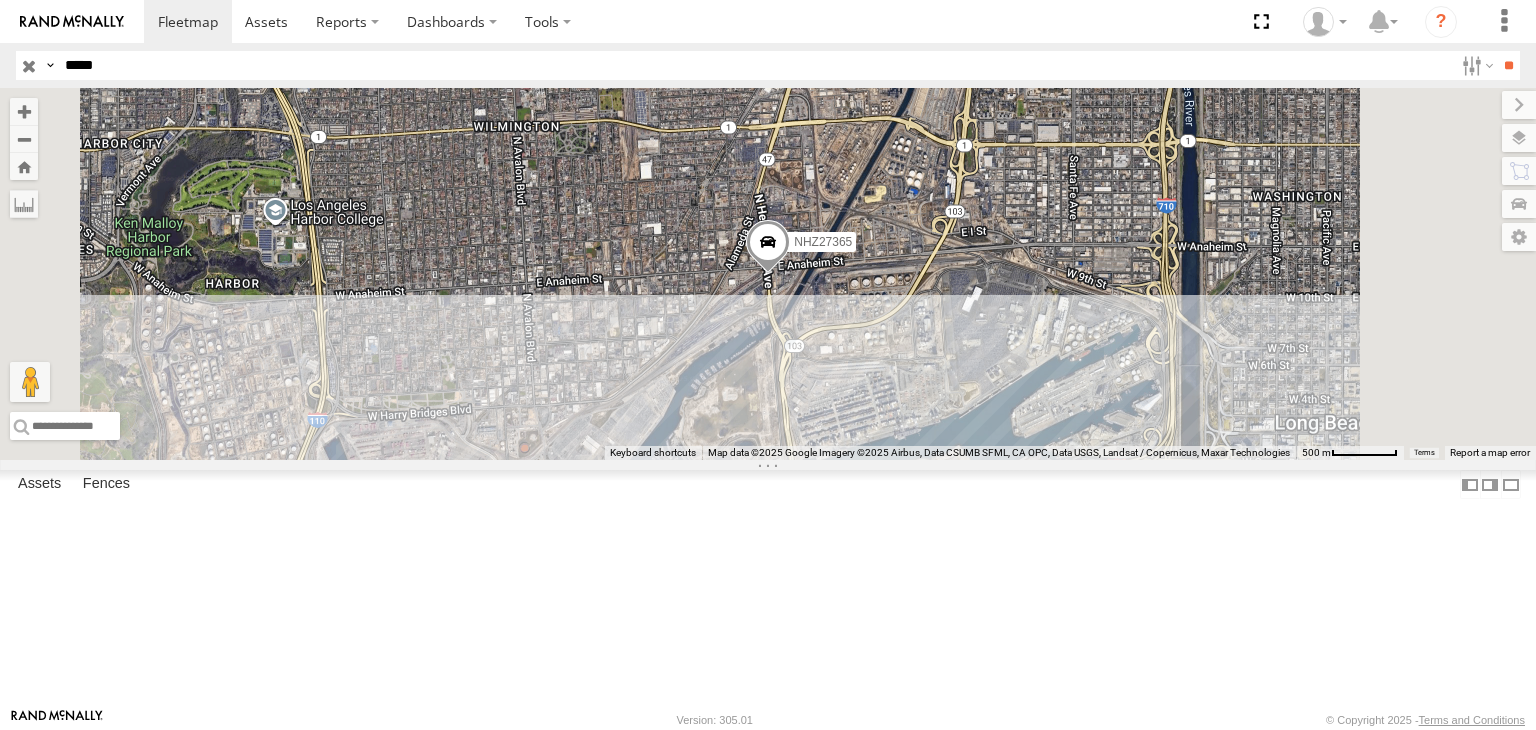 click at bounding box center [0, 0] 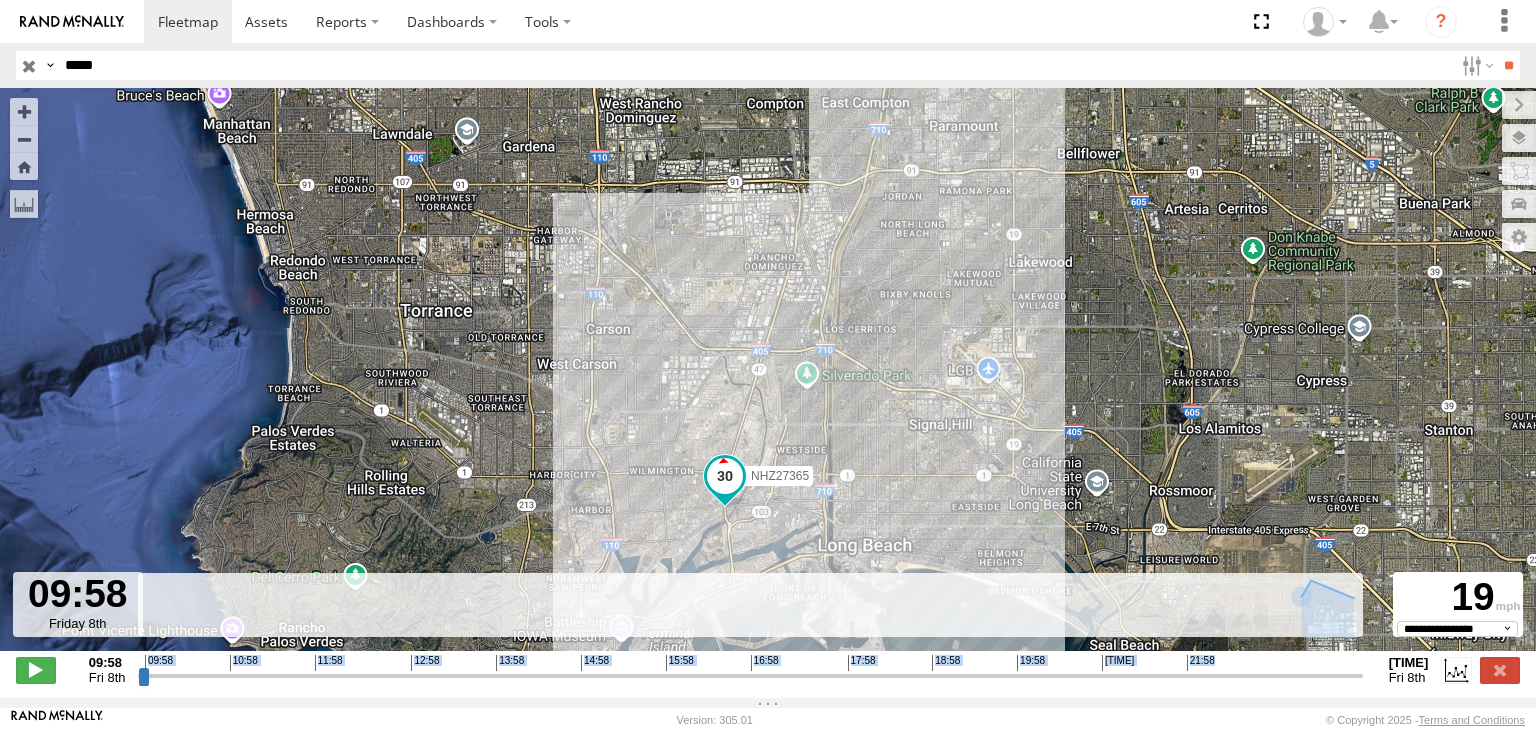 click on "[TIME] [DAY] [DATE]
Created with Highcharts 6.0.7 Highcharts.com
[TIME] [TIME] [TIME] [TIME] [TIME] [TIME] [TIME] [TIME] [TIME] [TIME] [TIME] [TIME] [TIME]
[TIME] [DAY] [DATE]" at bounding box center [768, 670] 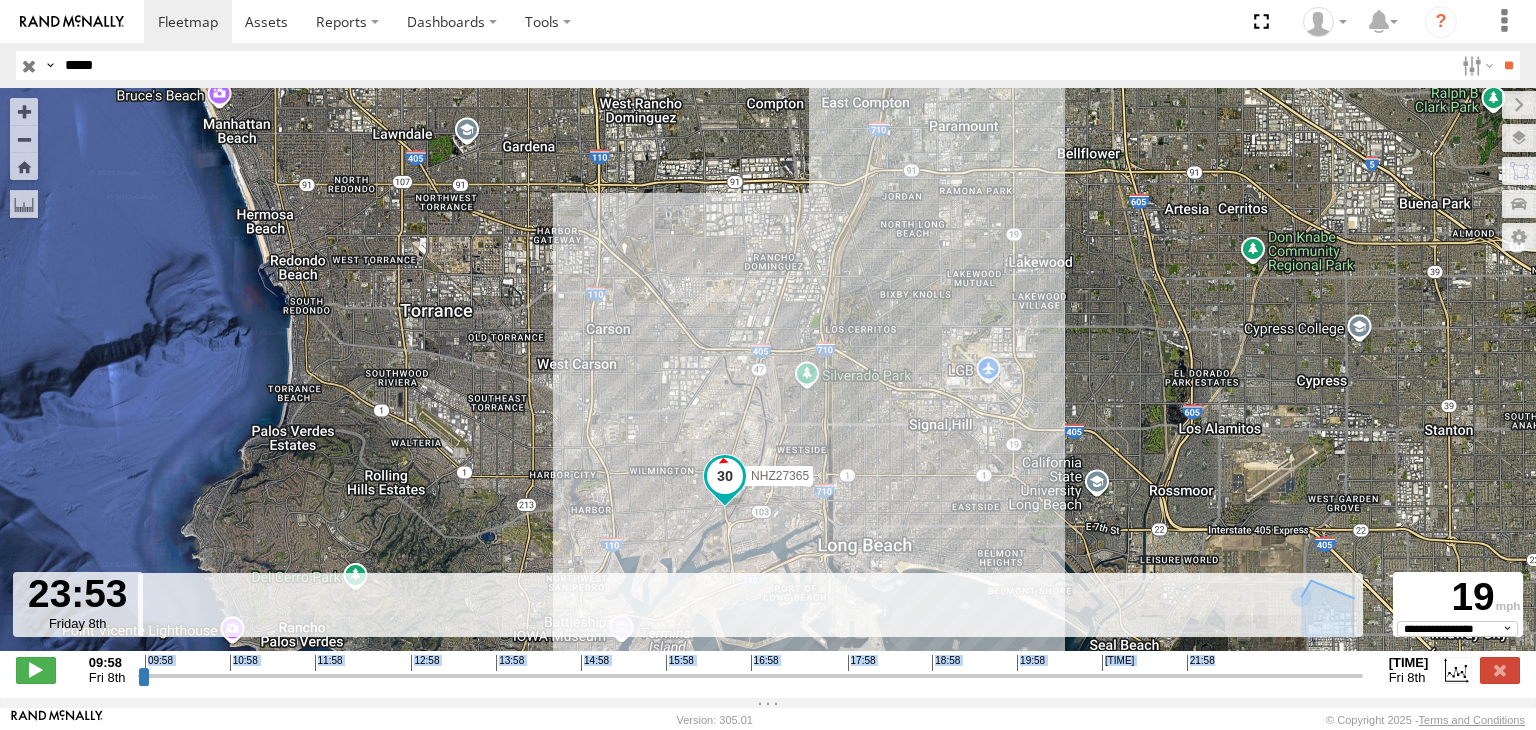 drag, startPoint x: 147, startPoint y: 690, endPoint x: 1350, endPoint y: 689, distance: 1203.0004 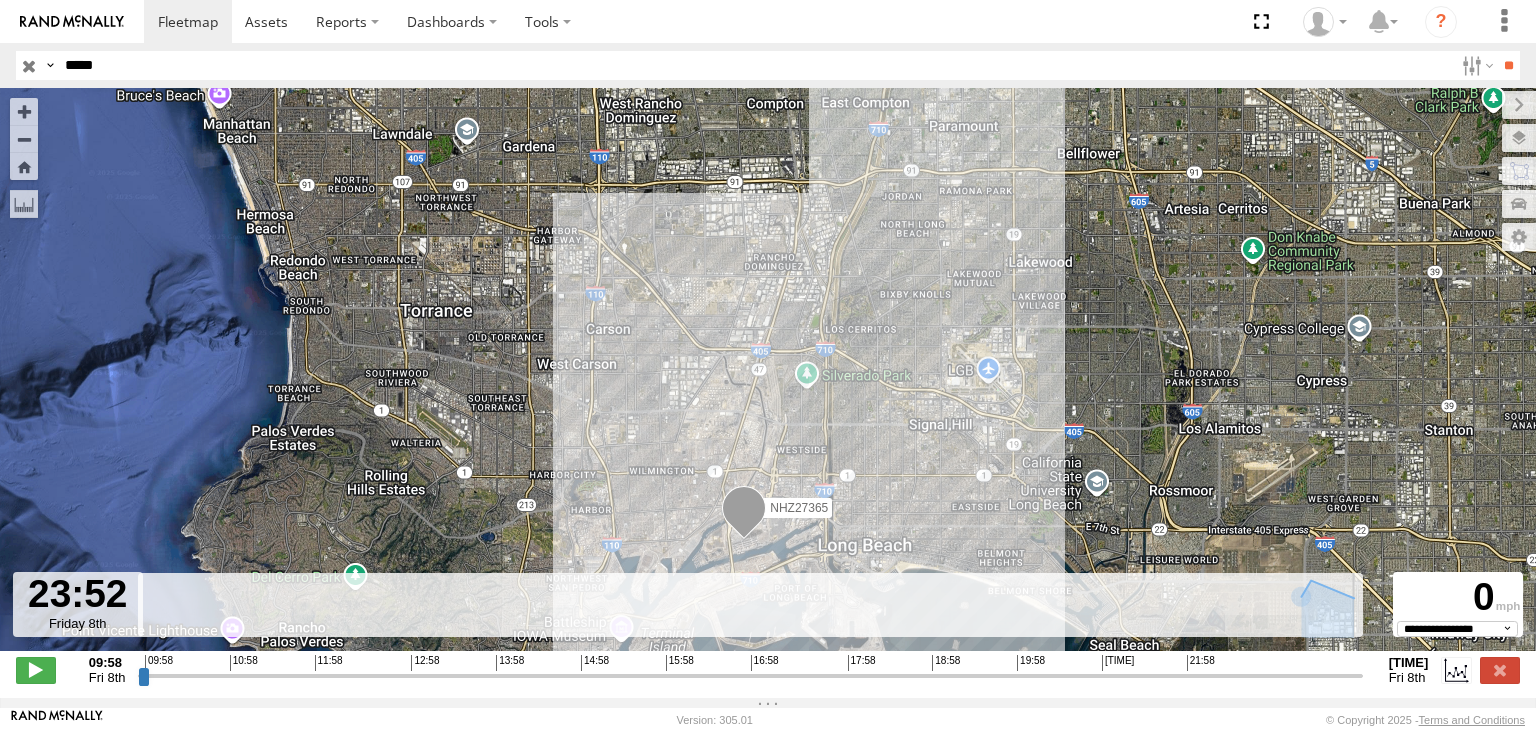 click on "*****" at bounding box center (755, 65) 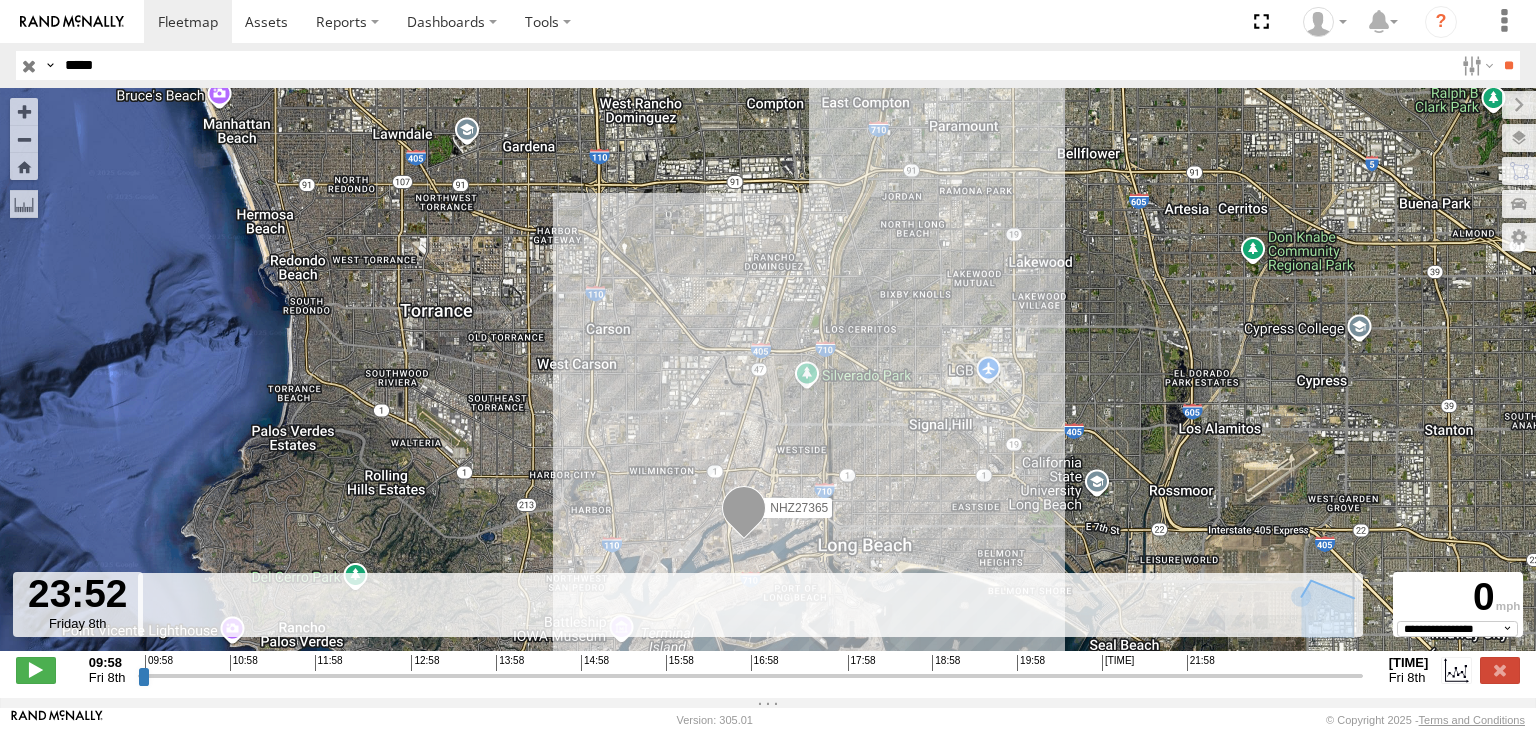 type on "*****" 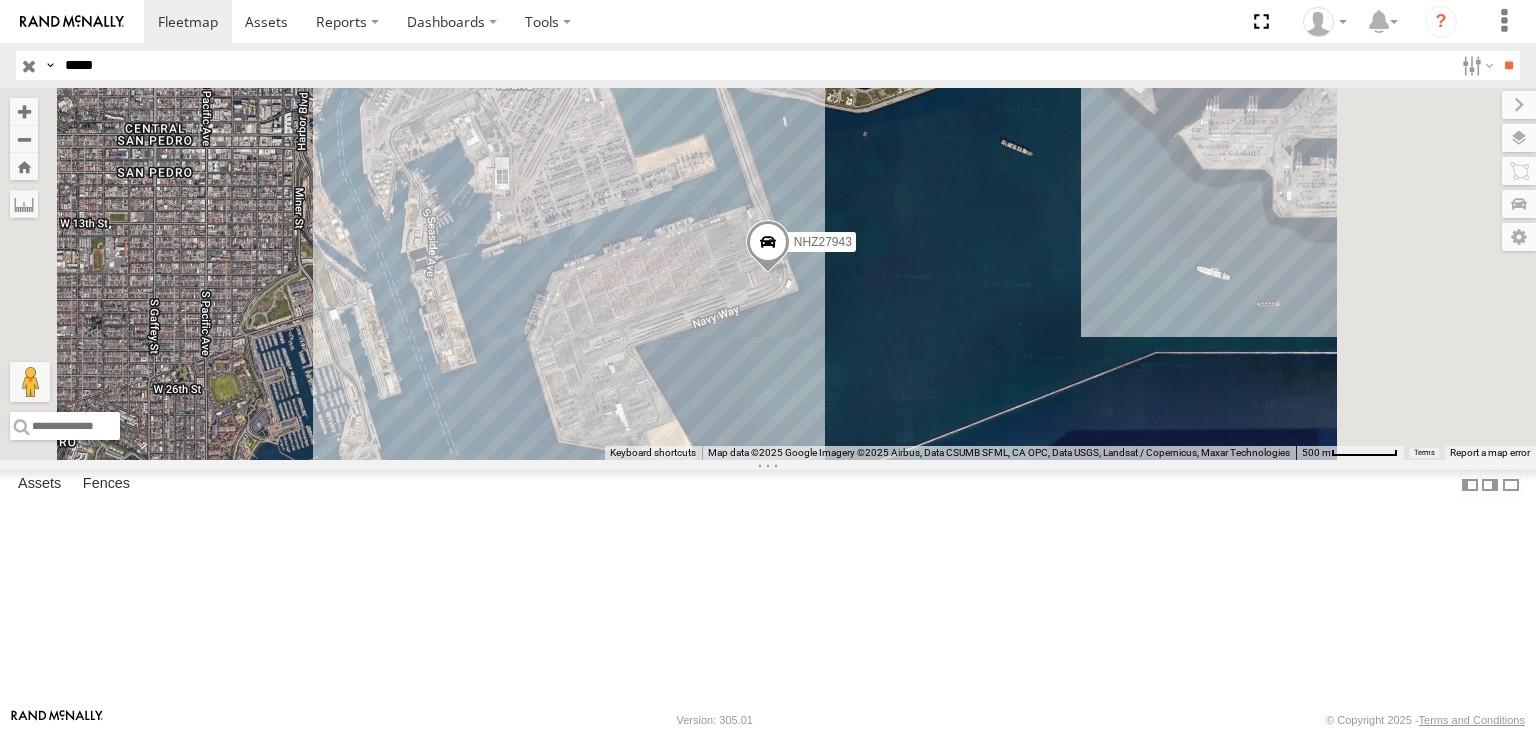 click at bounding box center [0, 0] 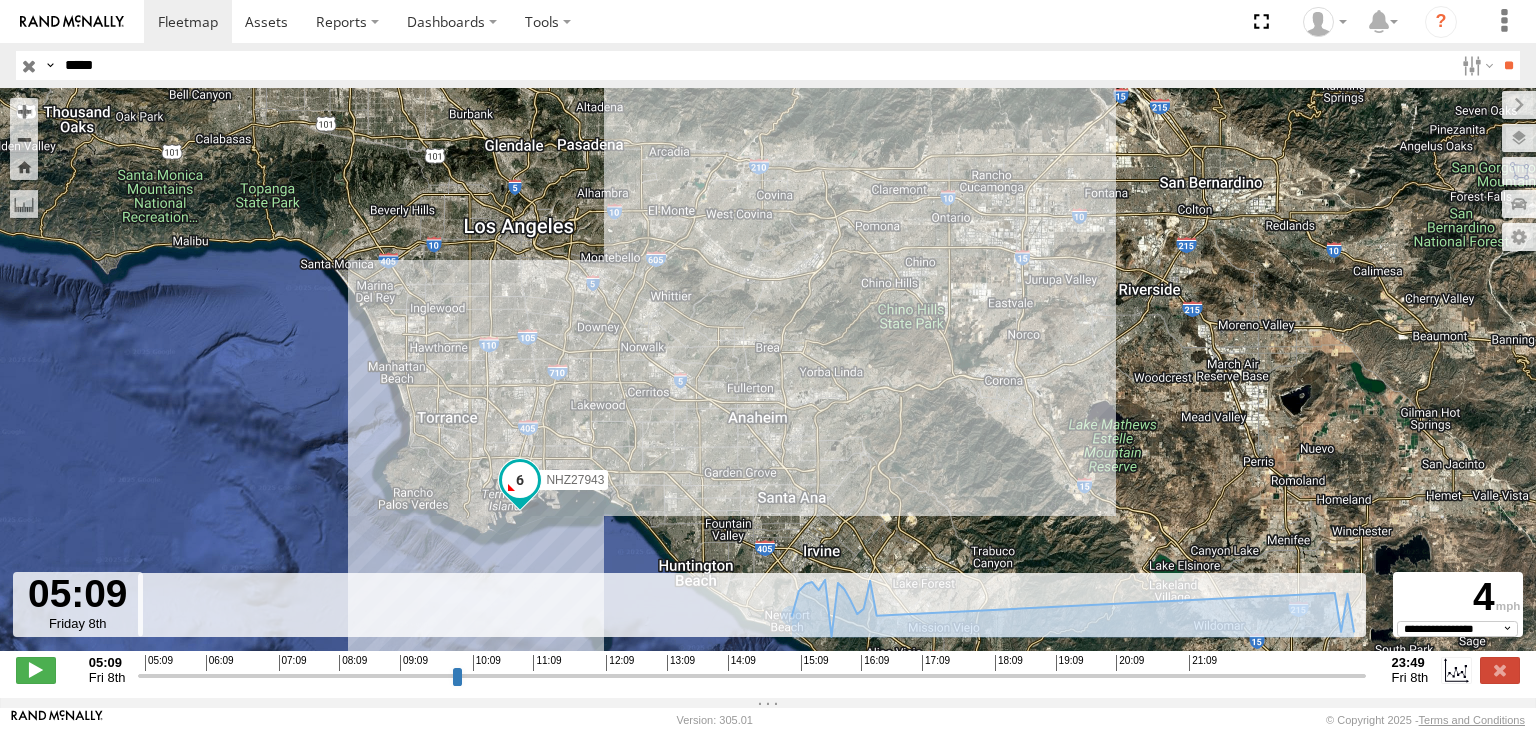 click on "[TIME] [DAY] [DATE]
Created with Highcharts 6.0.7 Highcharts.com
[TIME] [TIME] [TIME] [TIME] [TIME] [TIME] [TIME] [TIME] [TIME] [TIME] [TIME] [TIME] [TIME]
[TIME] [DAY] [DATE]" at bounding box center (768, 670) 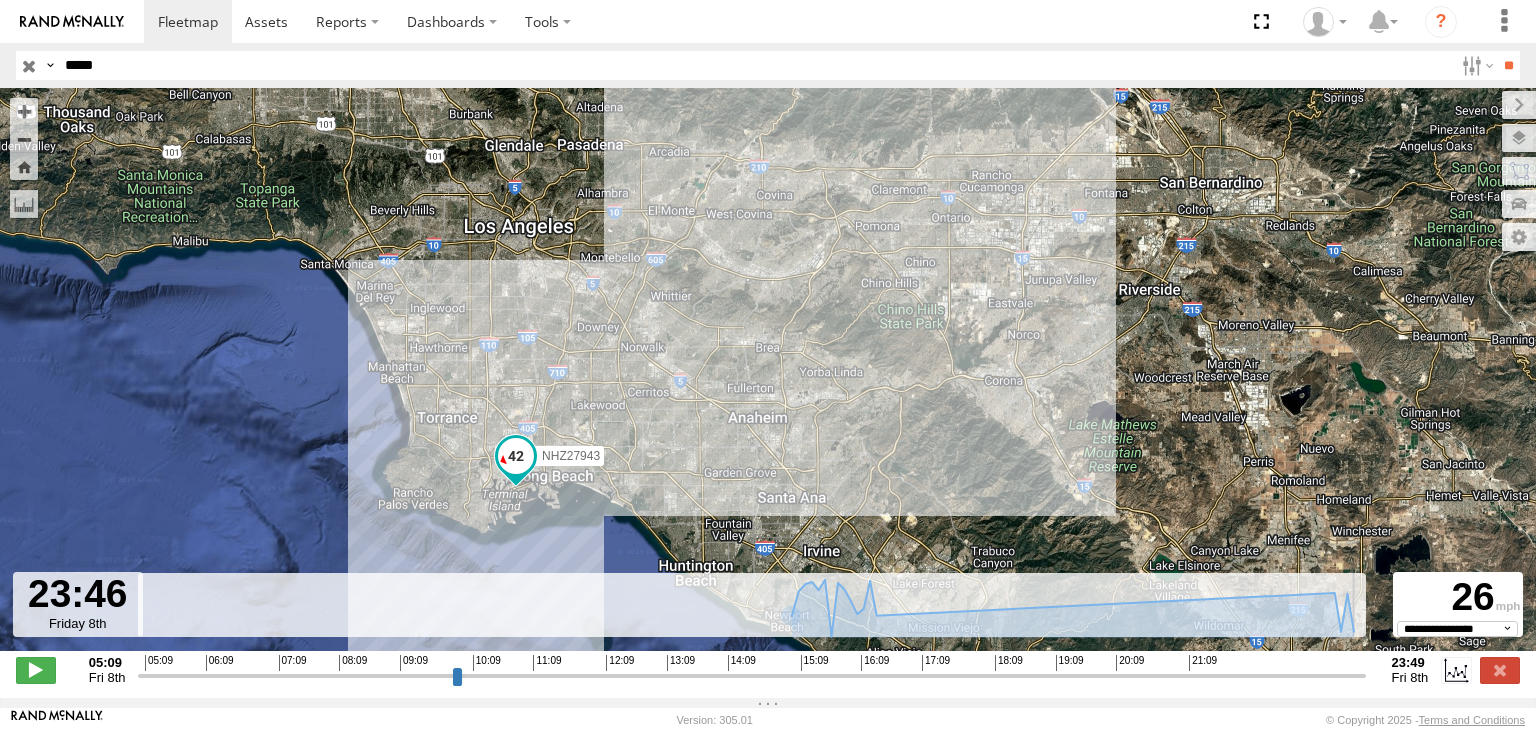drag, startPoint x: 138, startPoint y: 688, endPoint x: 1348, endPoint y: 691, distance: 1210.0037 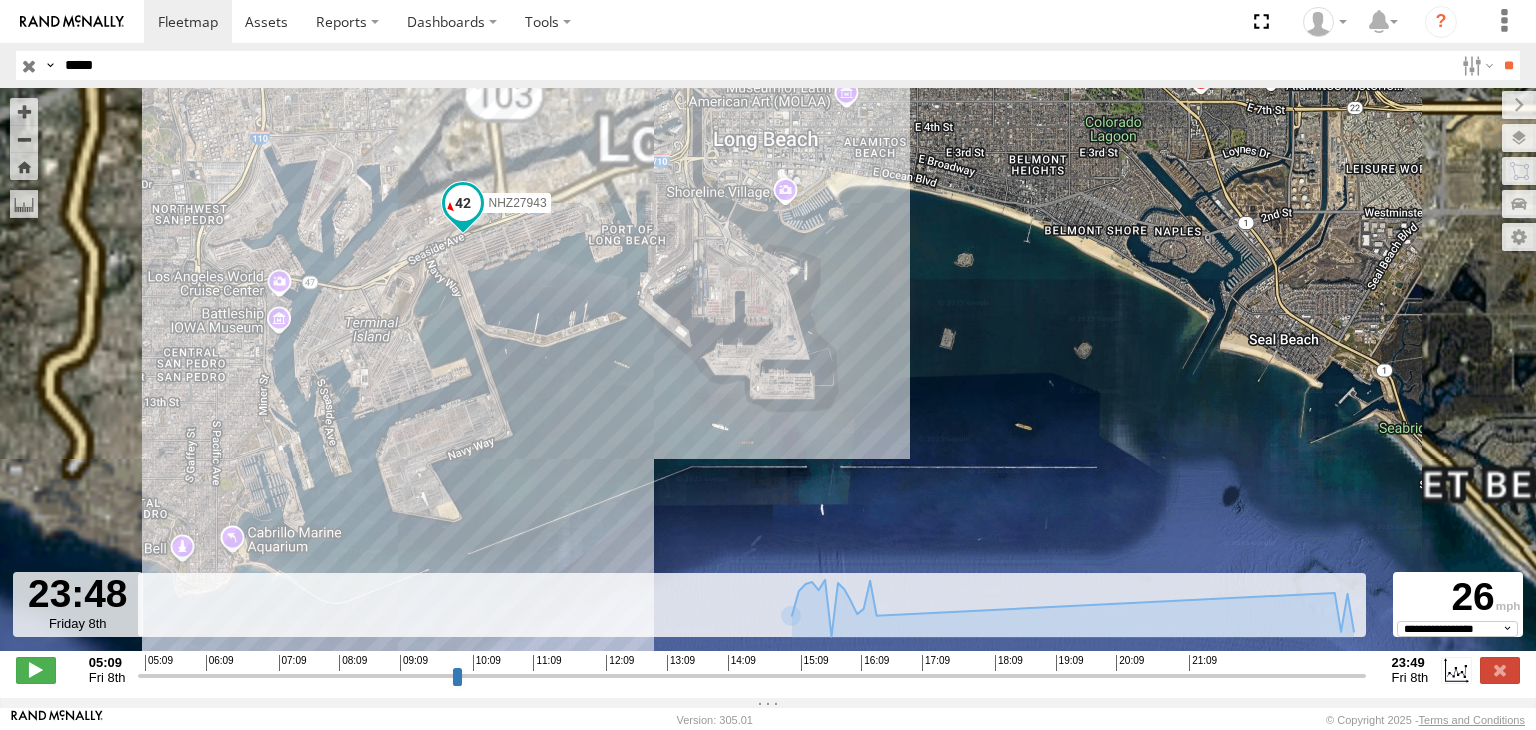 drag, startPoint x: 428, startPoint y: 485, endPoint x: 769, endPoint y: 479, distance: 341.0528 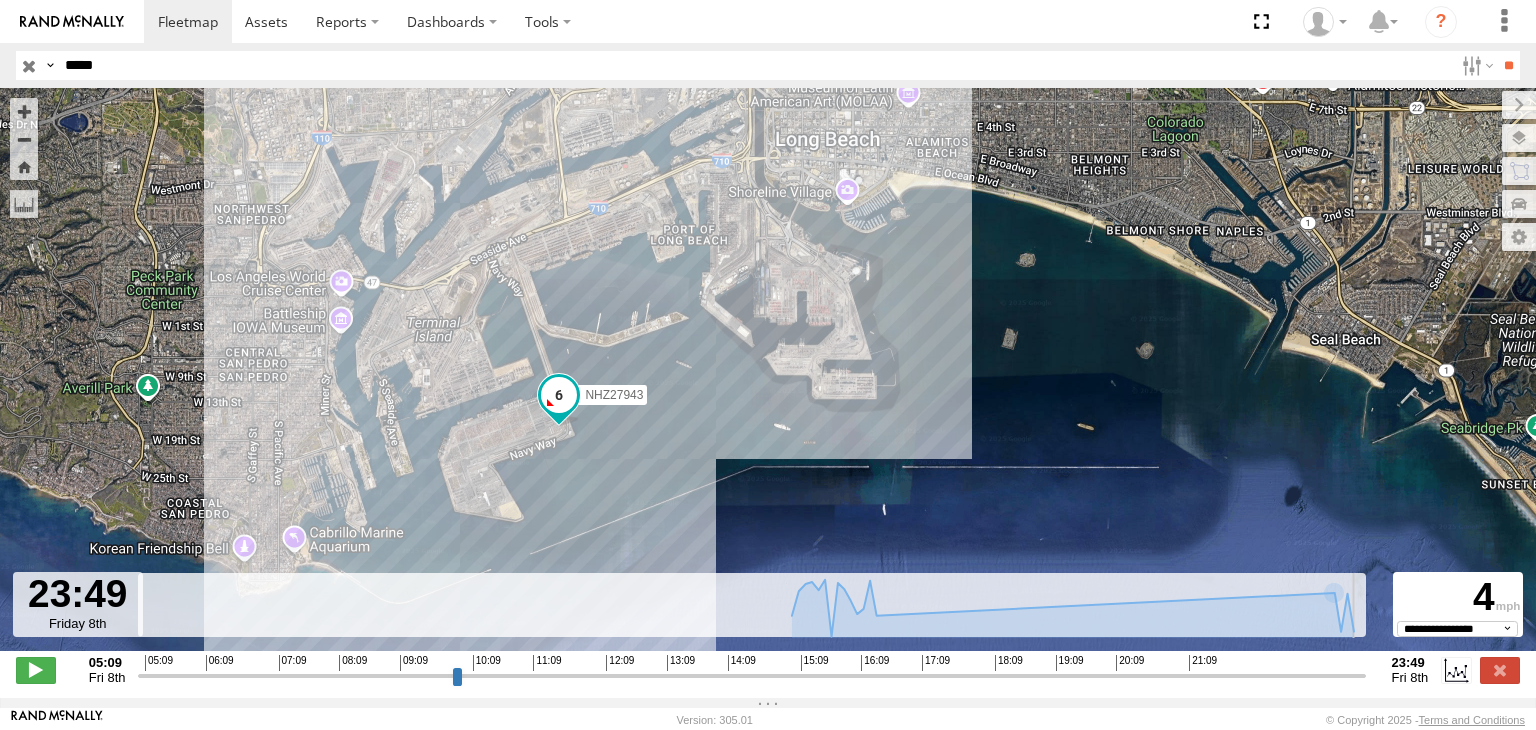type on "**********" 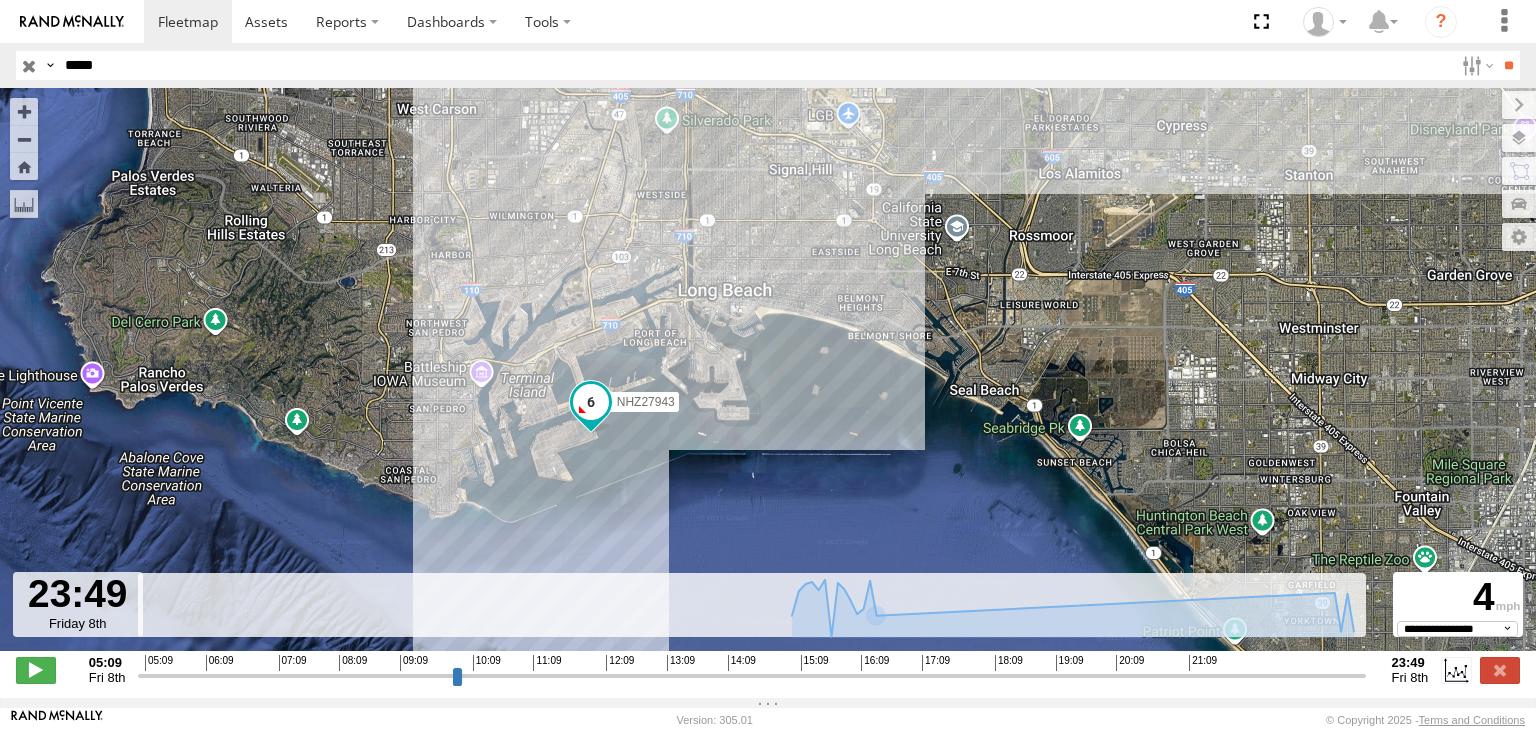 click at bounding box center (29, 65) 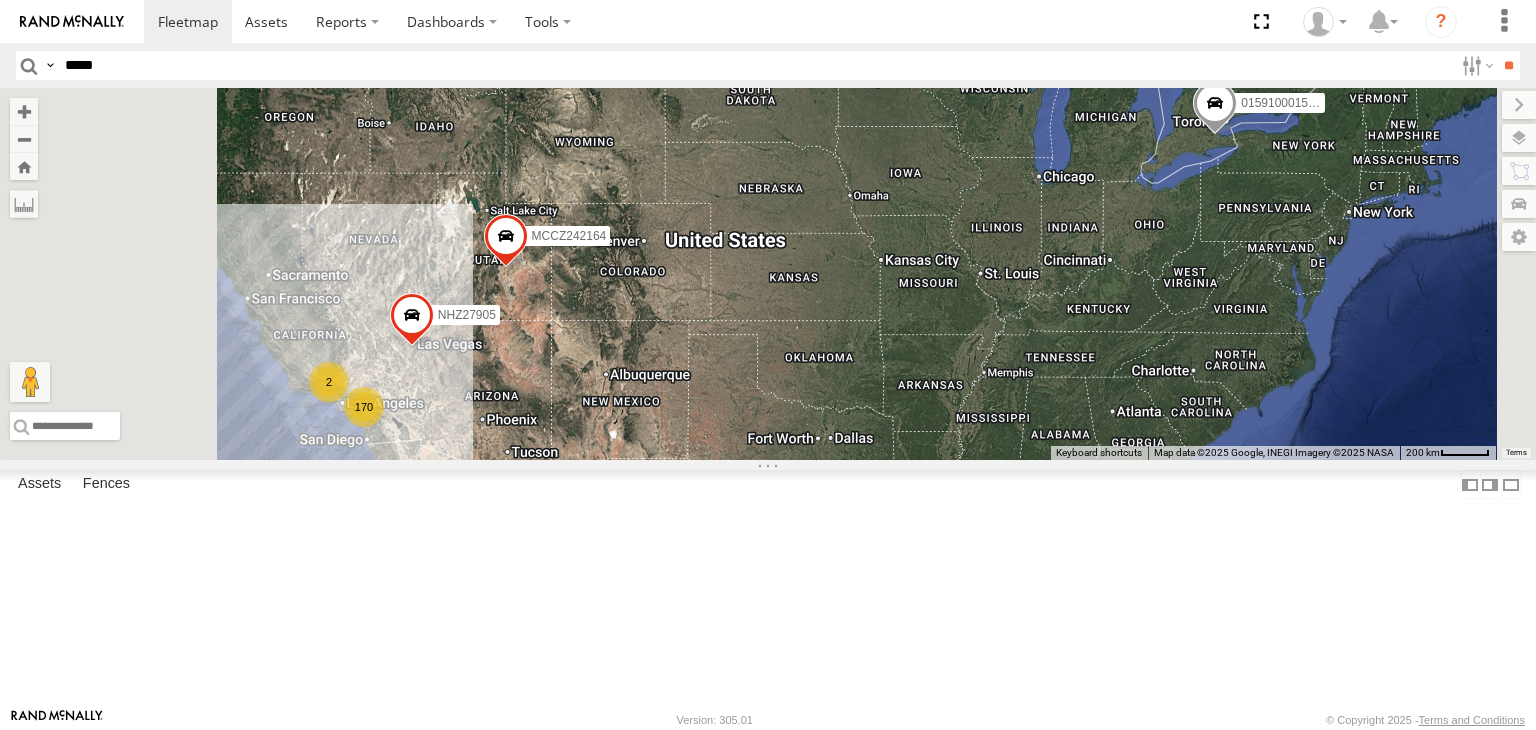 click on "*****" at bounding box center (755, 65) 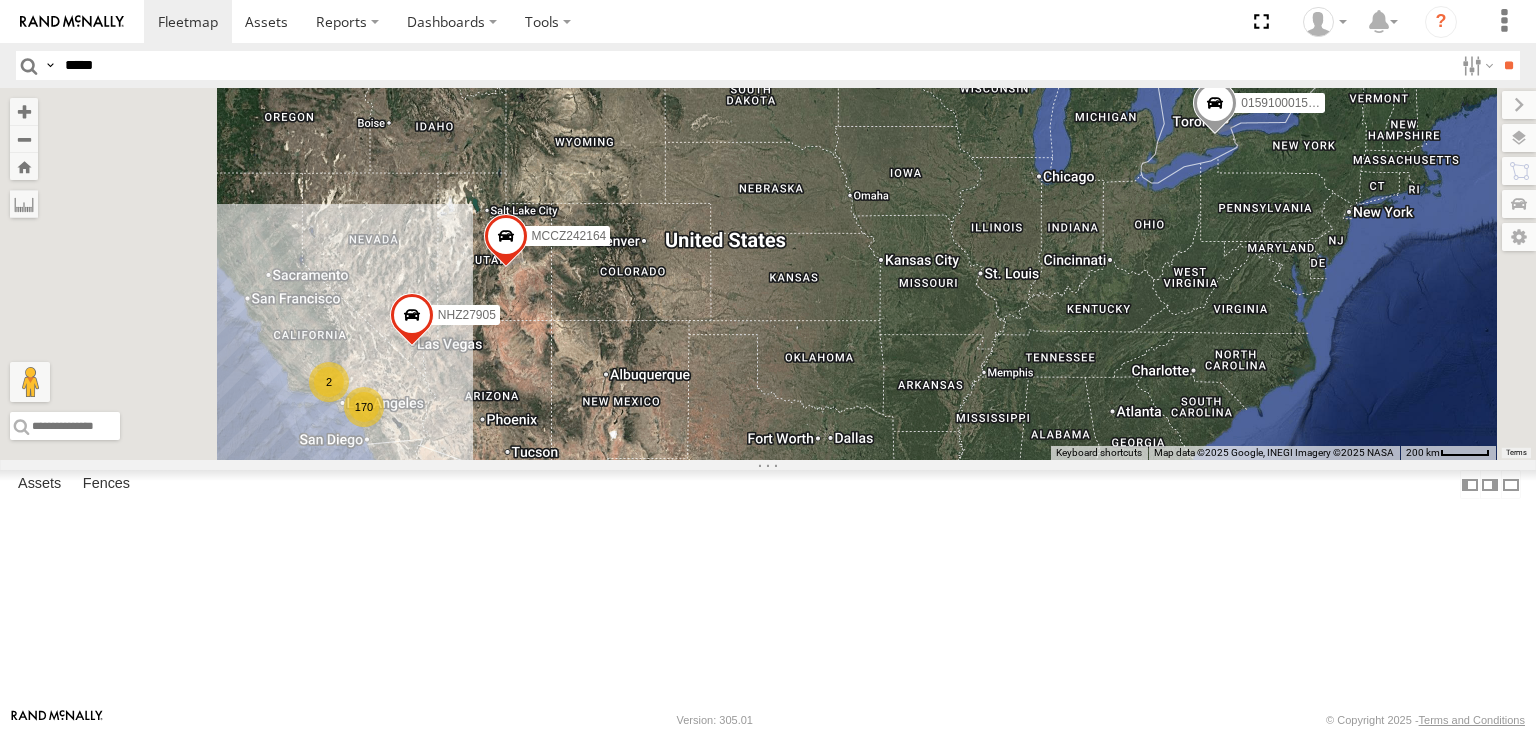 click on "**" at bounding box center (1508, 65) 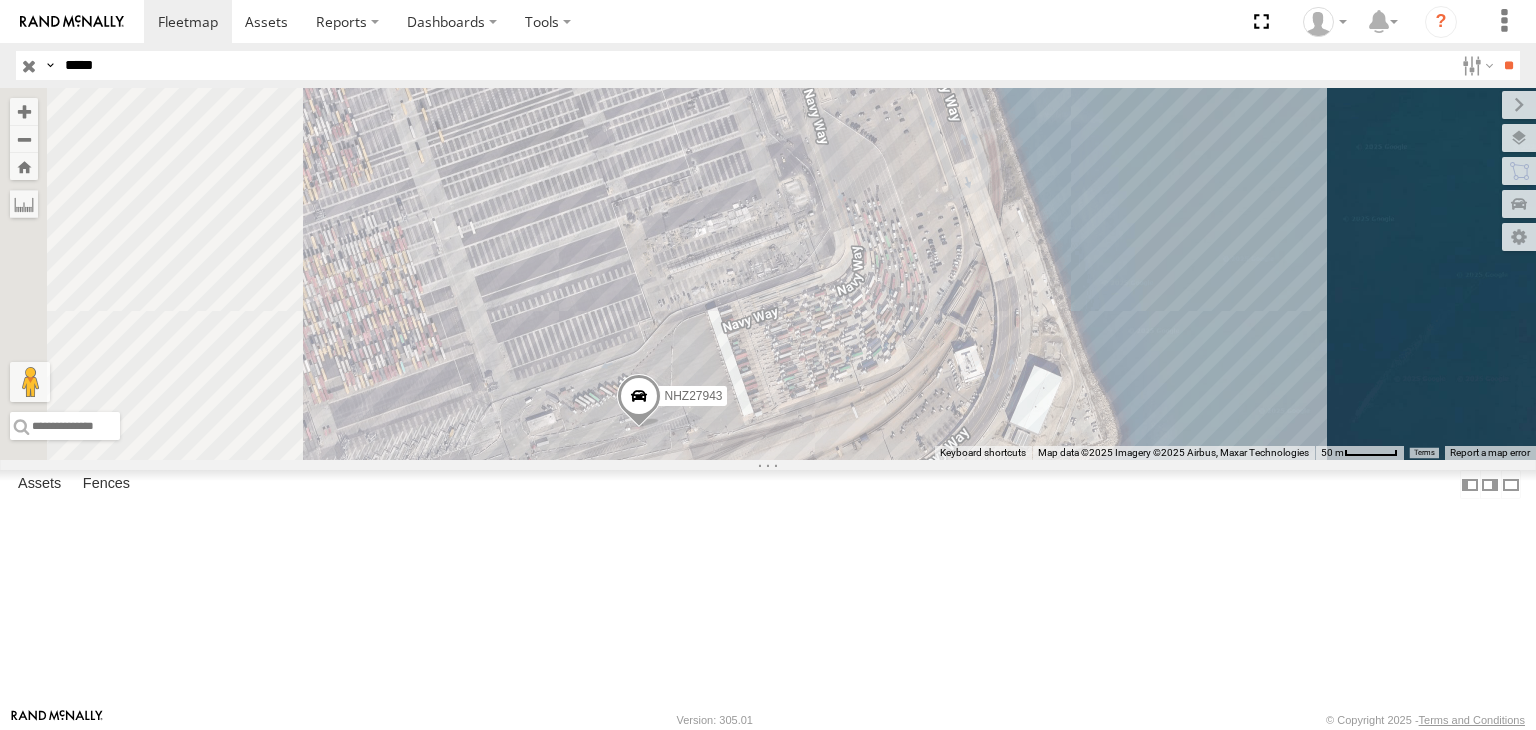 drag, startPoint x: 927, startPoint y: 569, endPoint x: 1072, endPoint y: 478, distance: 171.18996 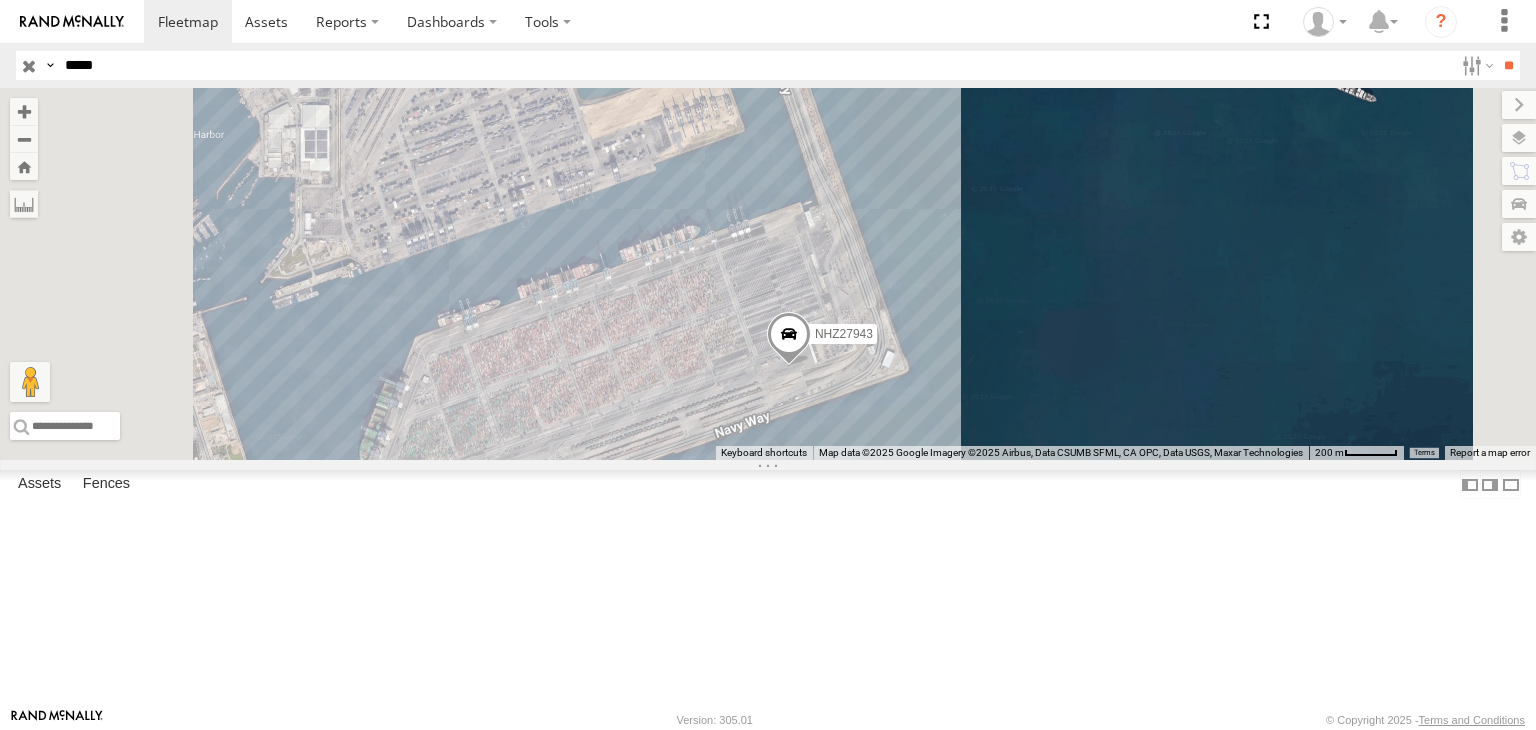 click on "*****" at bounding box center (755, 65) 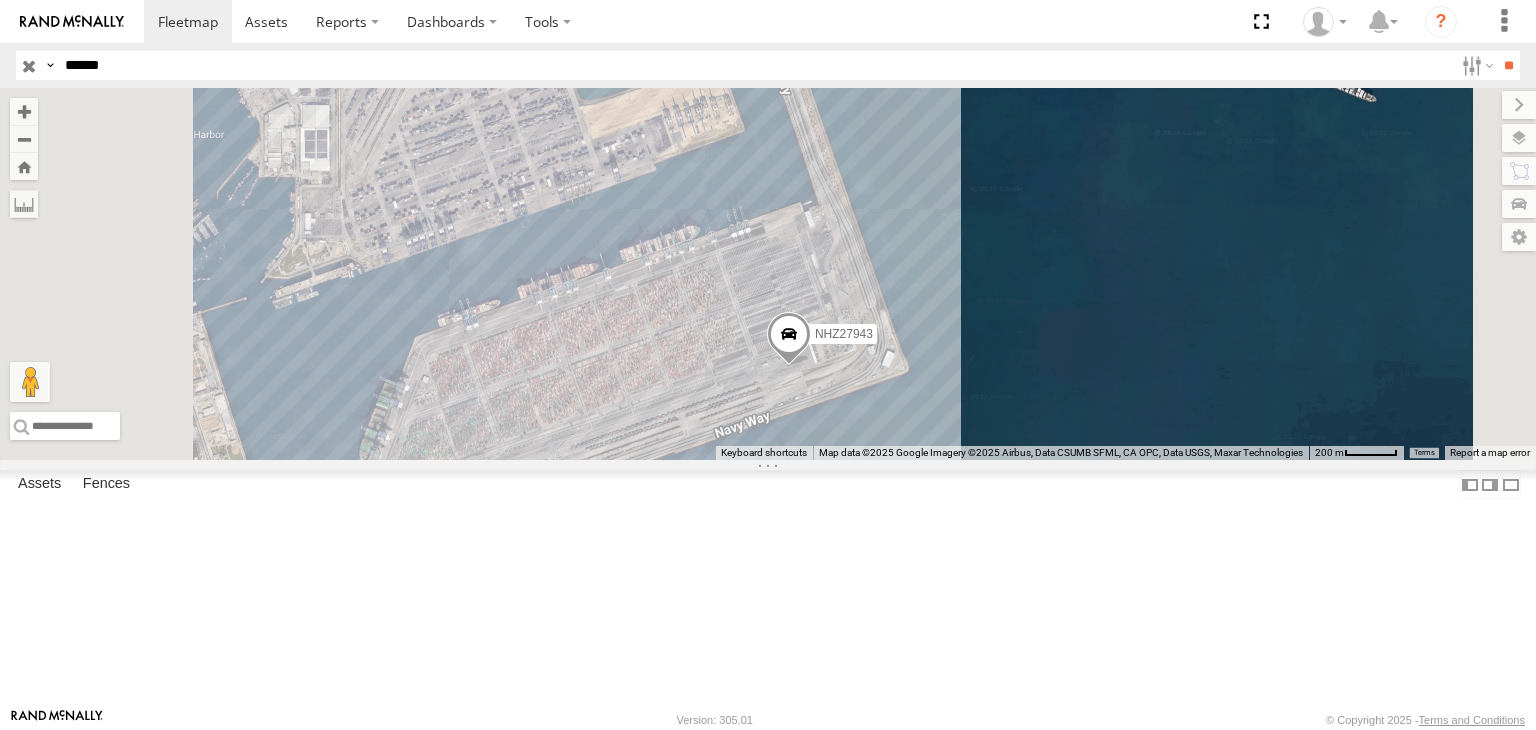 click on "**" at bounding box center (1508, 65) 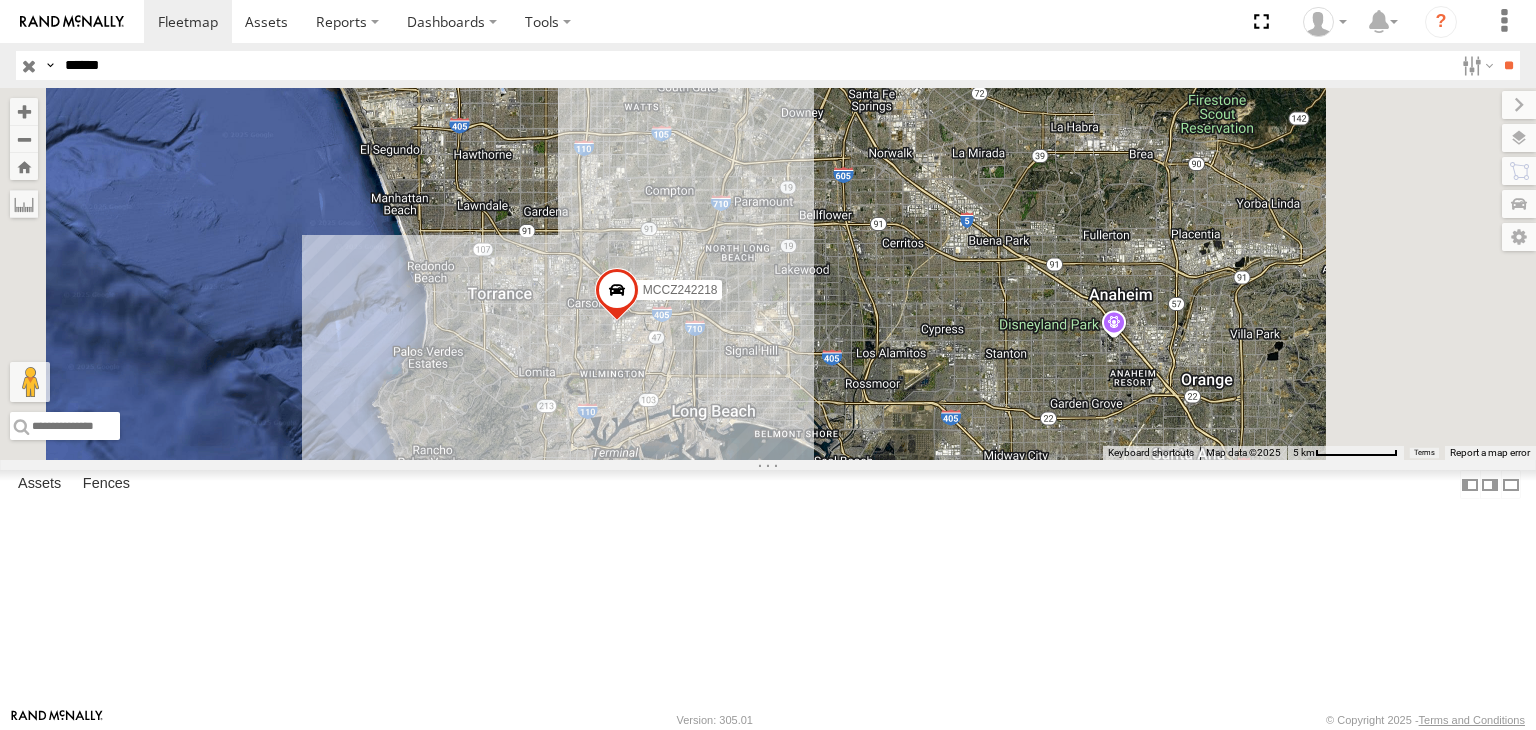 click on "******" at bounding box center (755, 65) 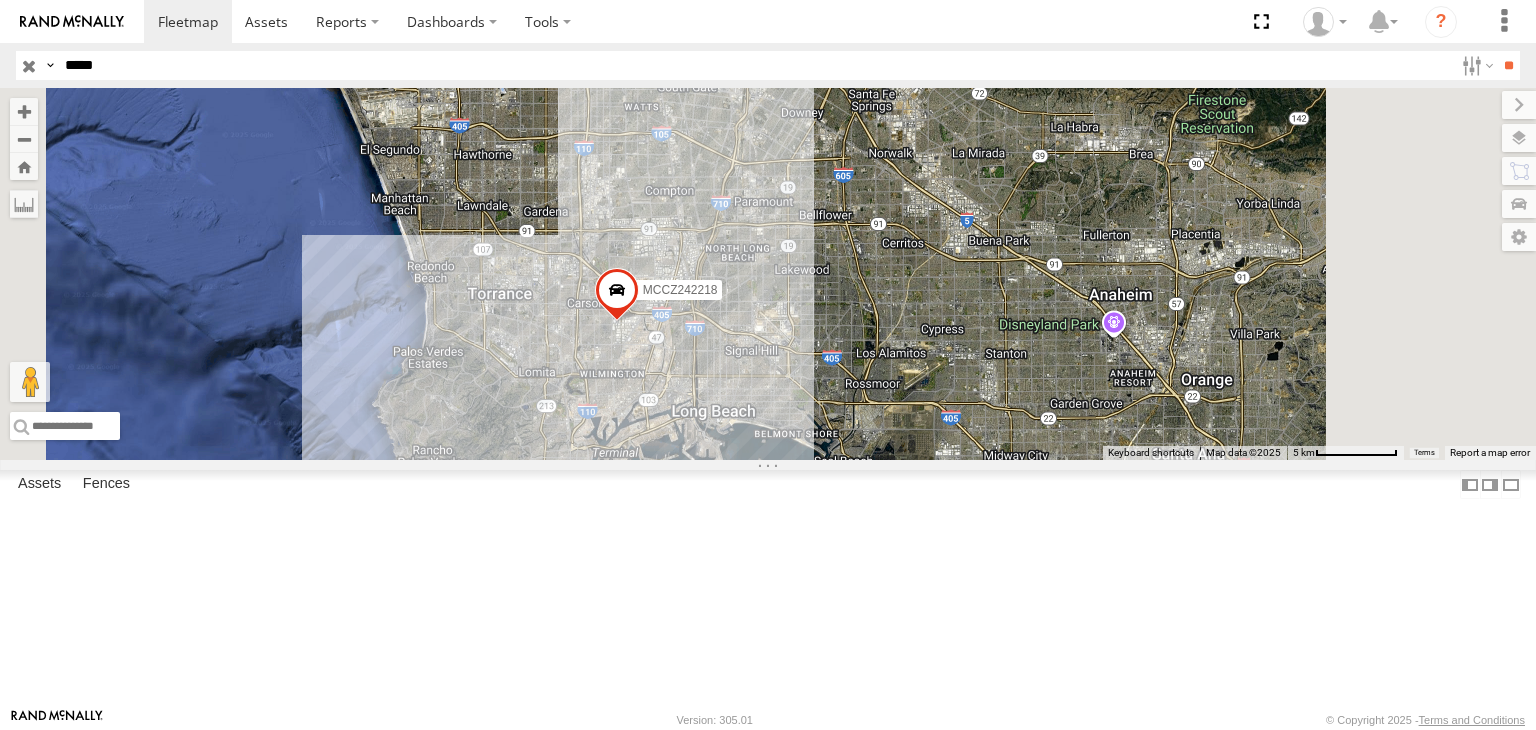 type on "*****" 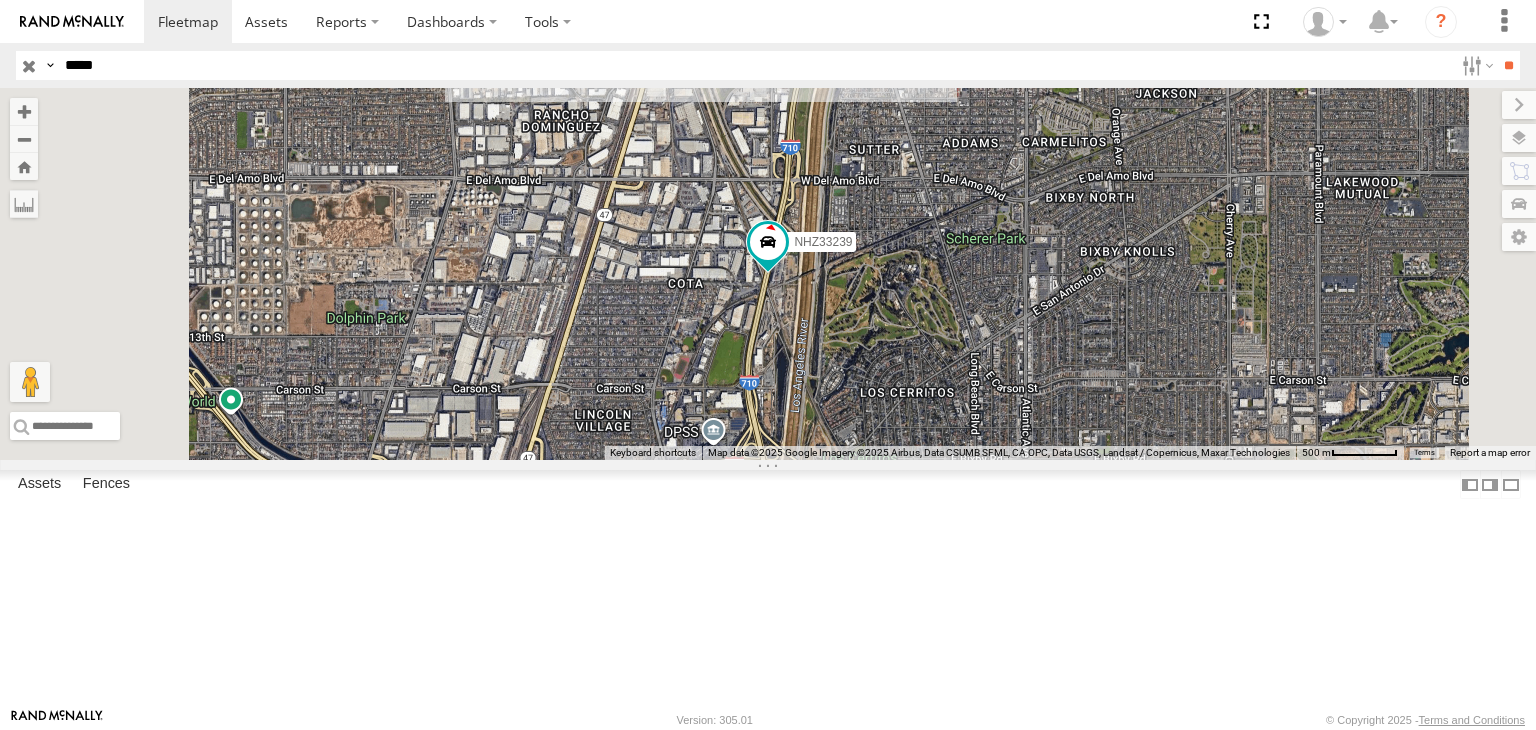 click at bounding box center (0, 0) 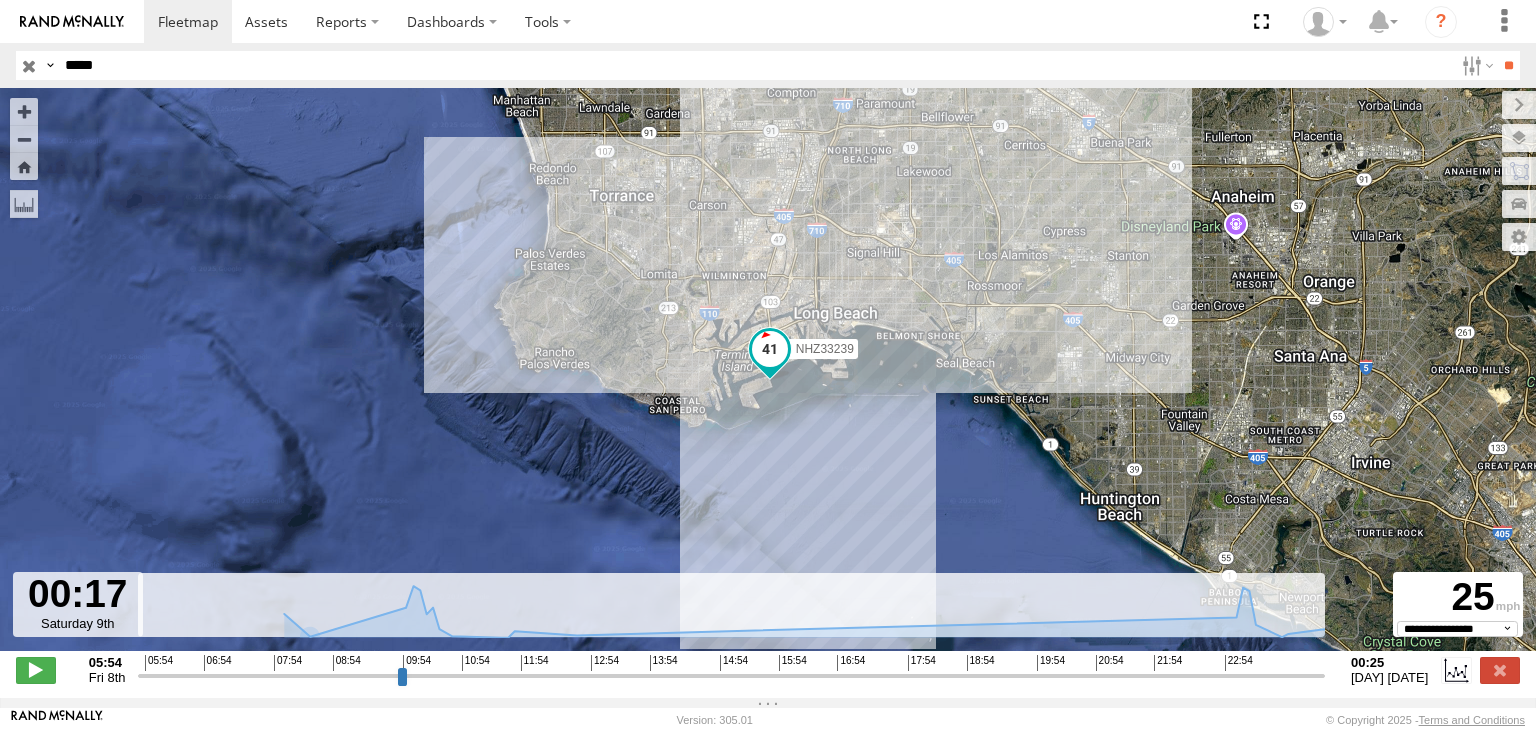 drag, startPoint x: 143, startPoint y: 681, endPoint x: 1346, endPoint y: 683, distance: 1203.0017 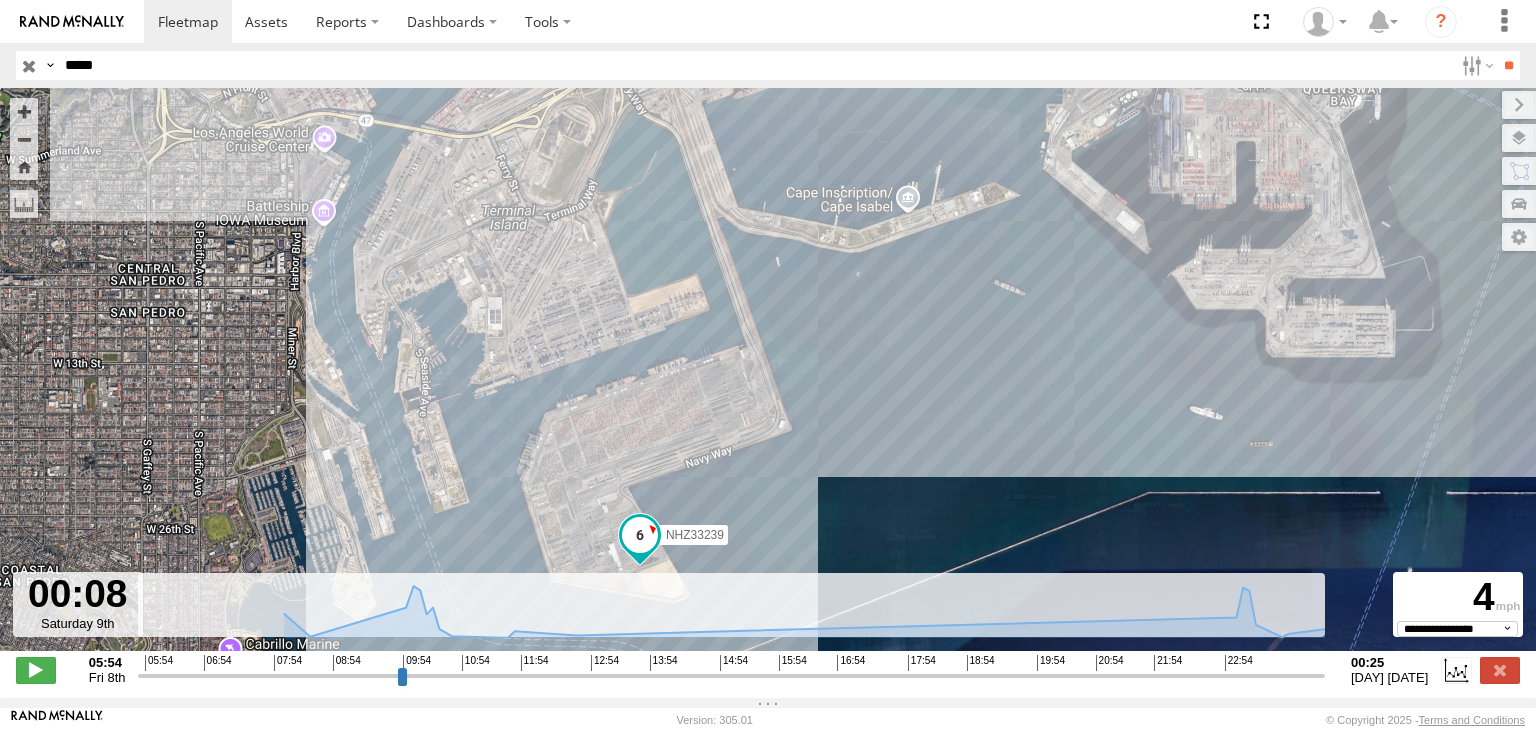 type on "**********" 